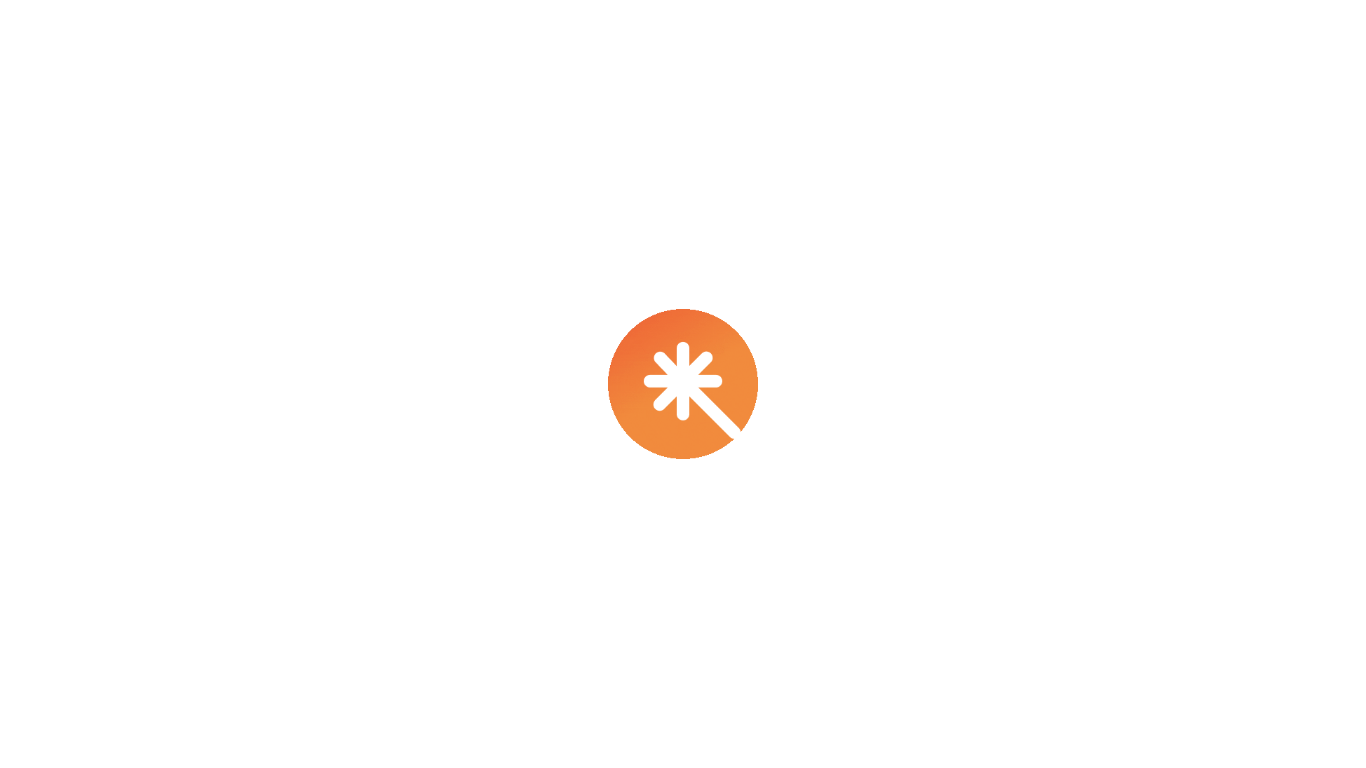 scroll, scrollTop: 0, scrollLeft: 0, axis: both 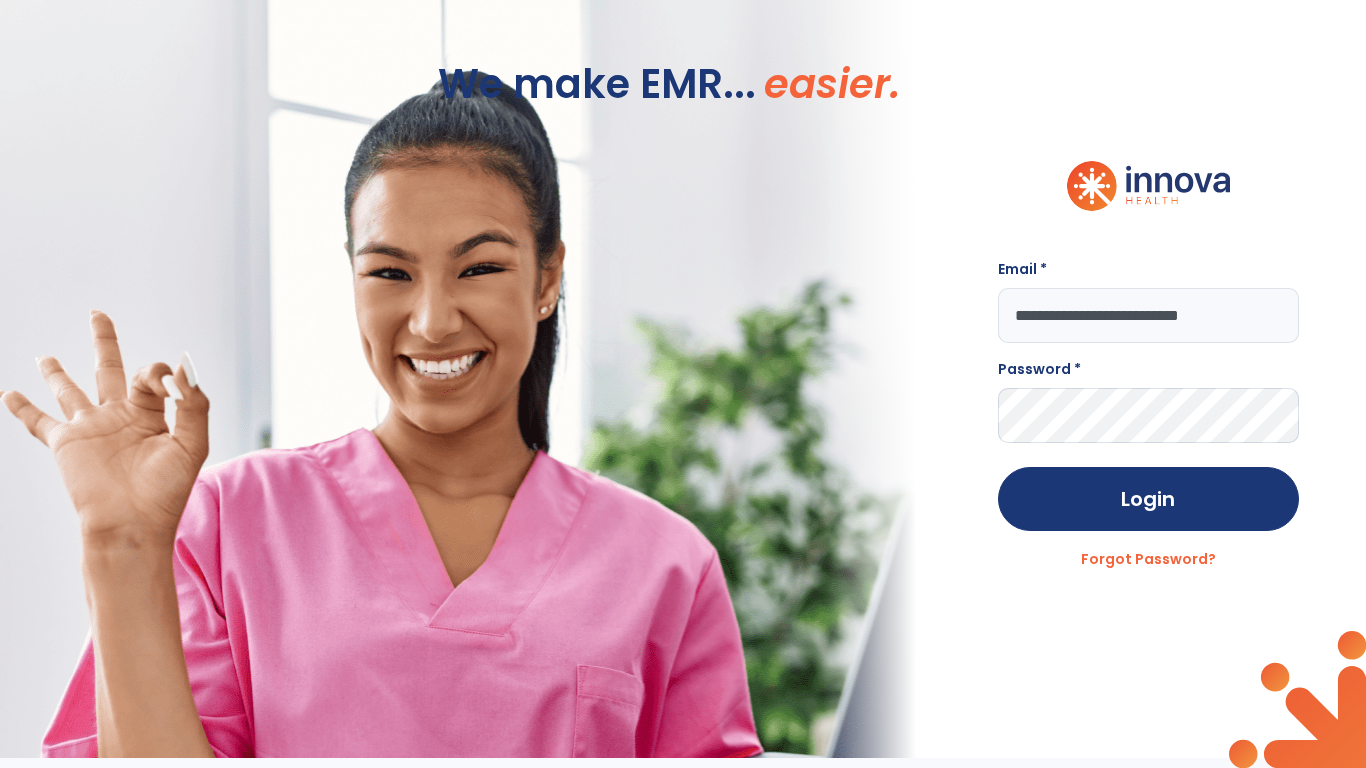 type on "**********" 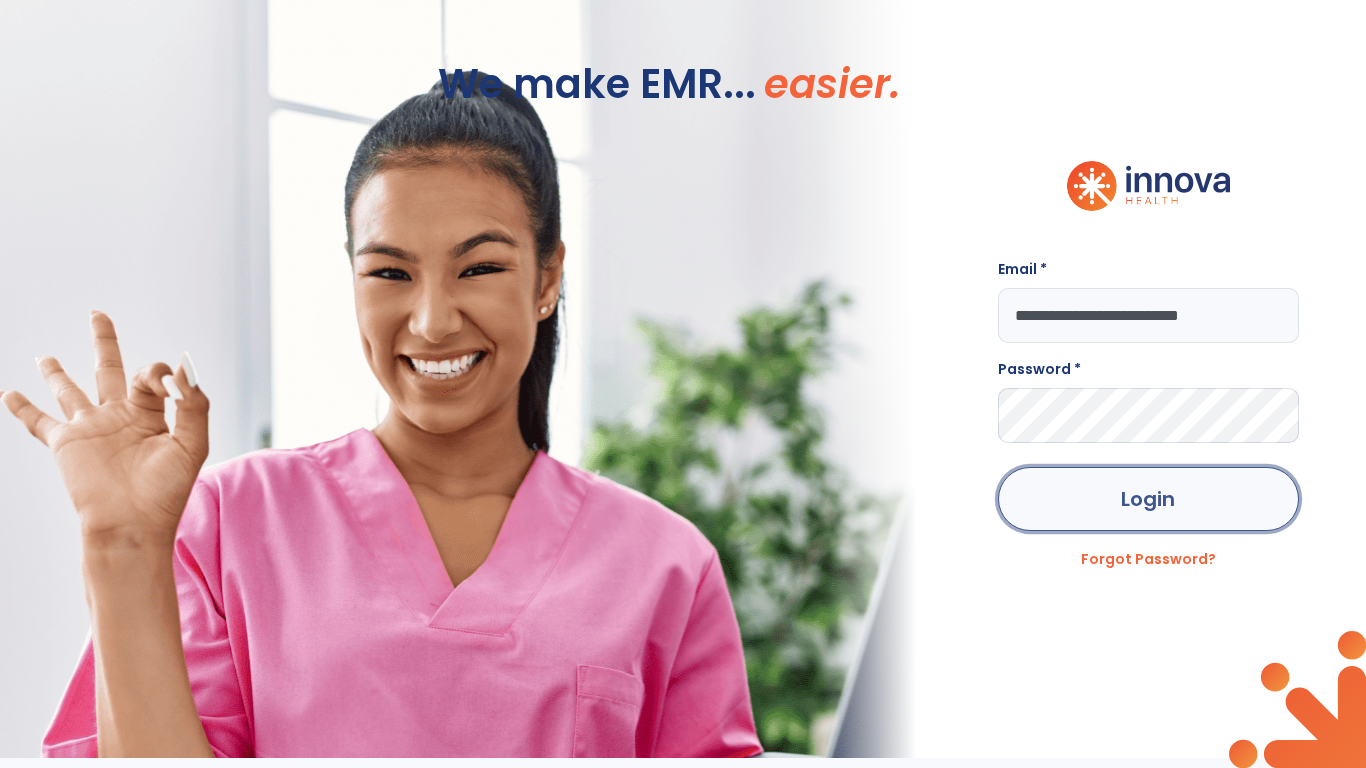 click on "Login" 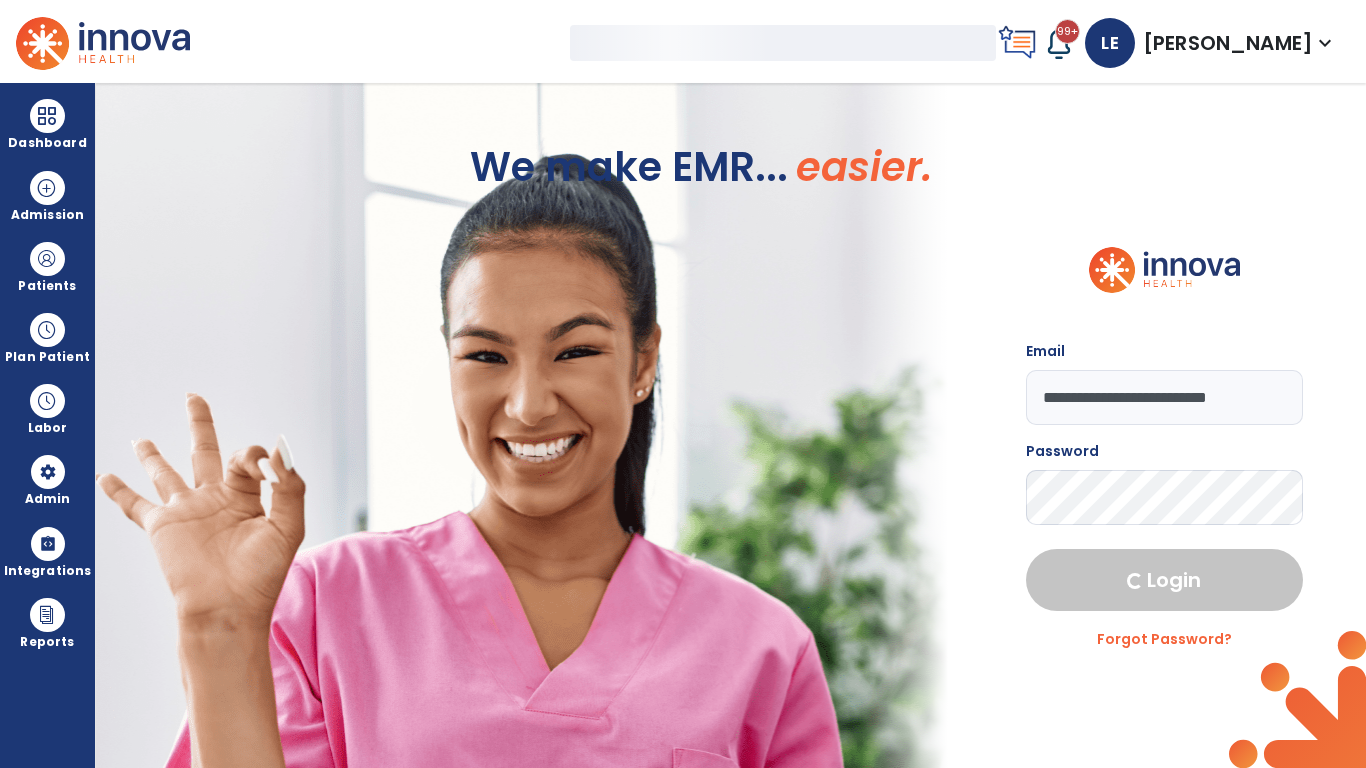 select on "***" 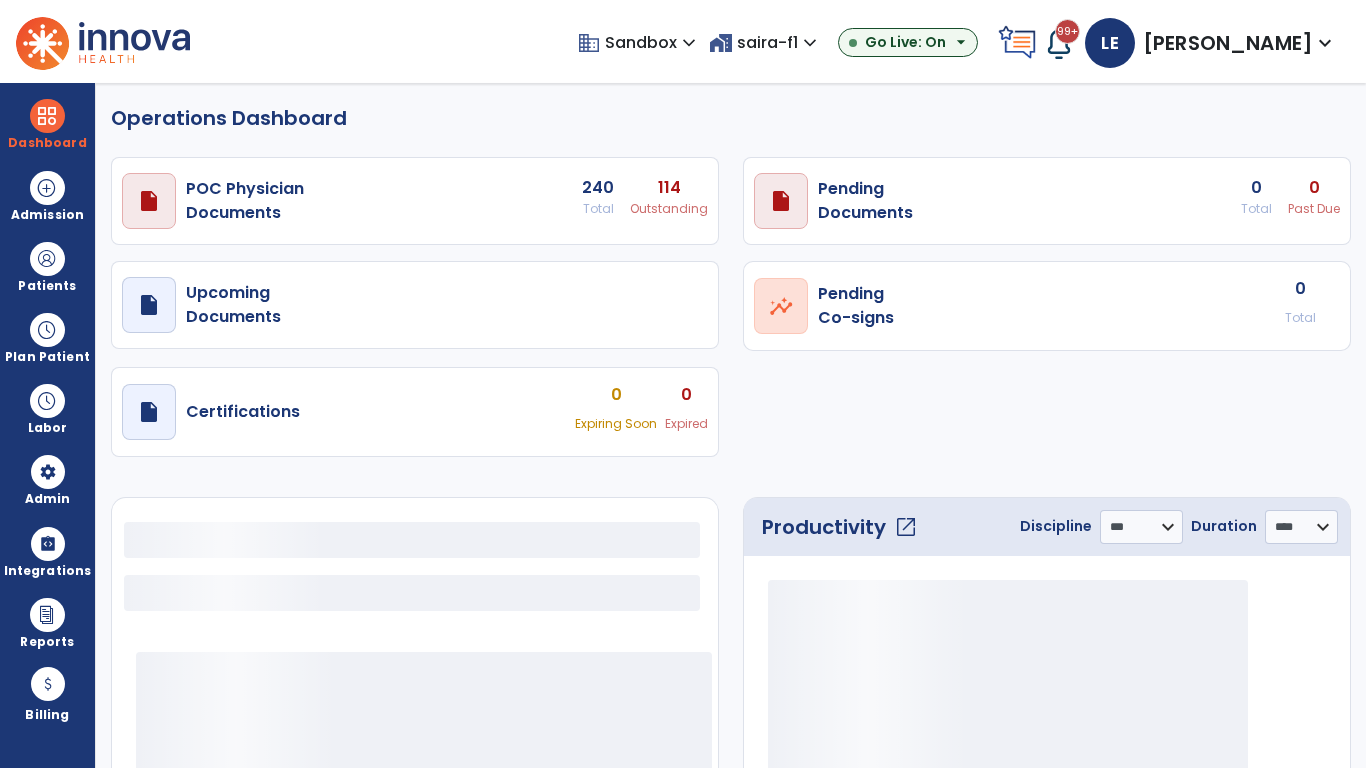 select on "***" 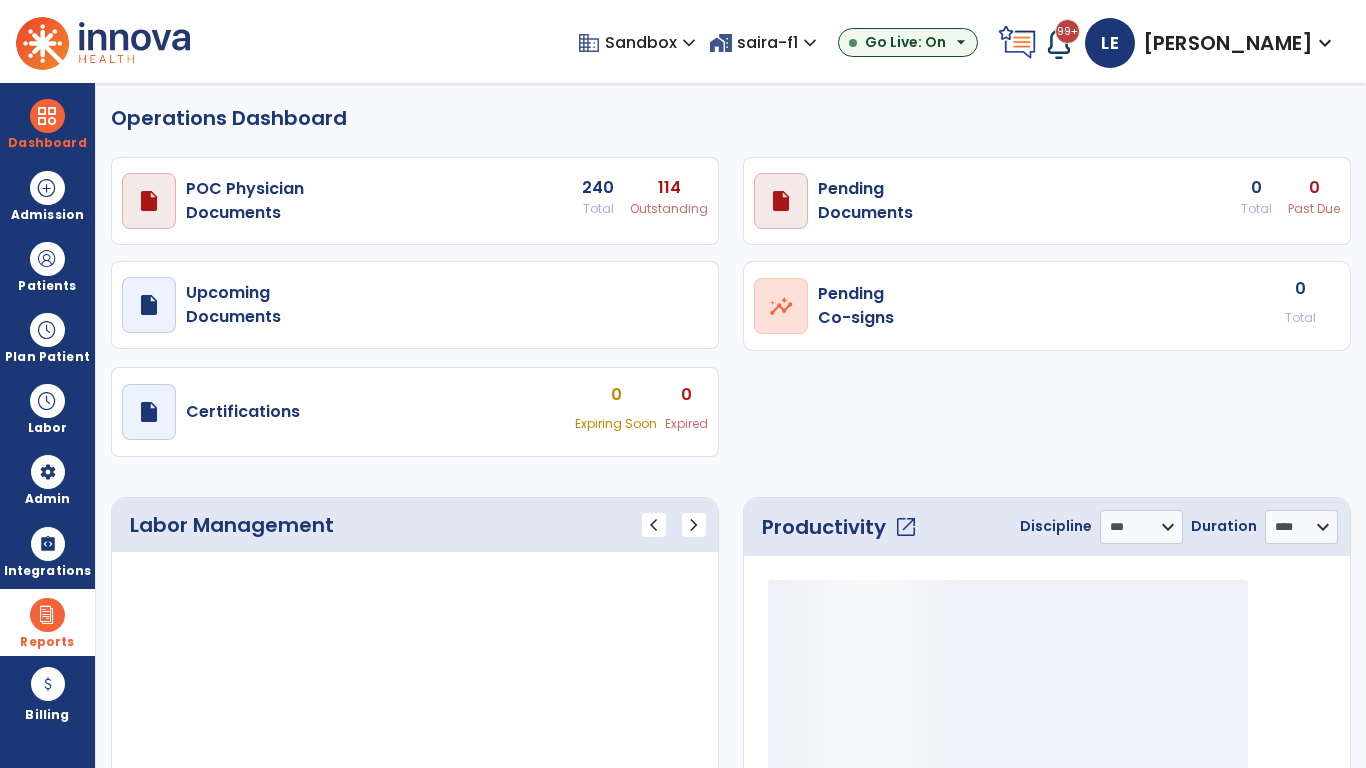 click at bounding box center (47, 615) 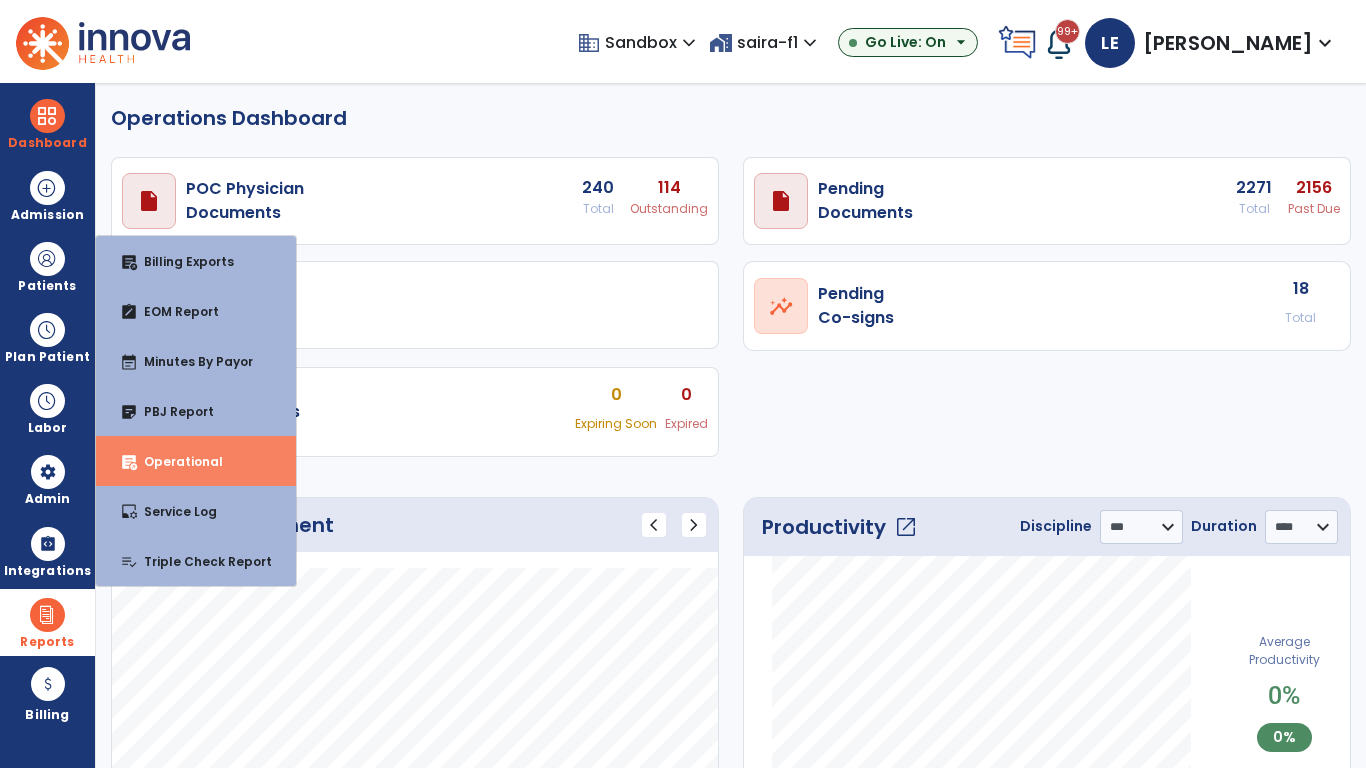 click on "Operational" at bounding box center (175, 461) 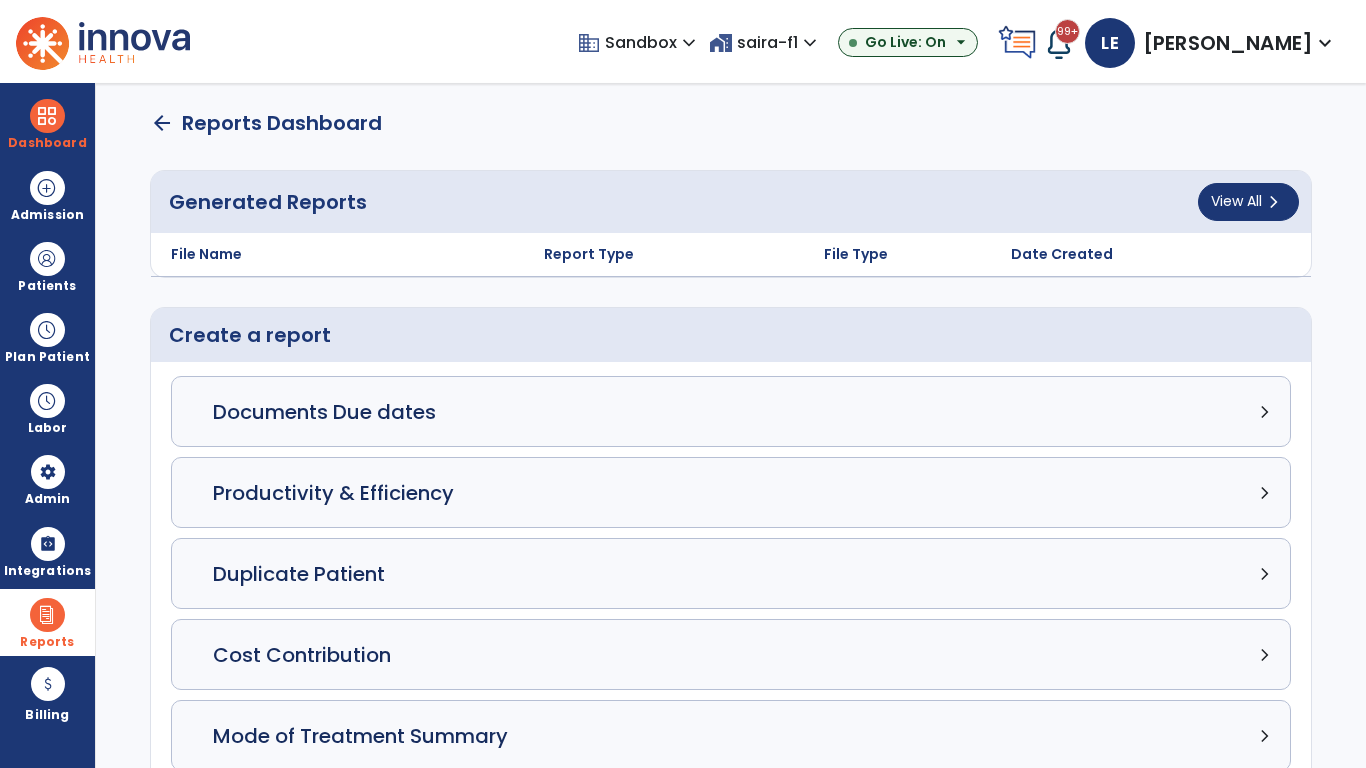 click on "Census Summary chevron_right" 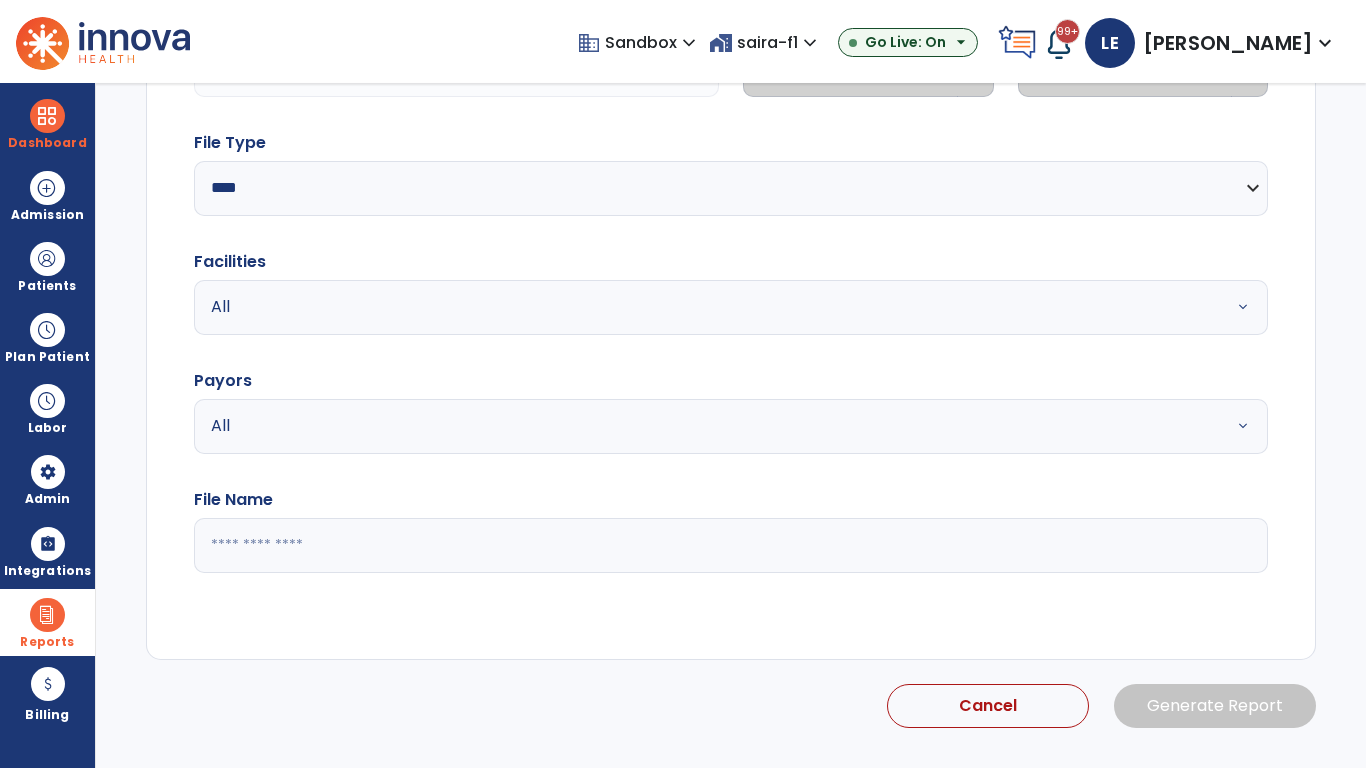 select on "*****" 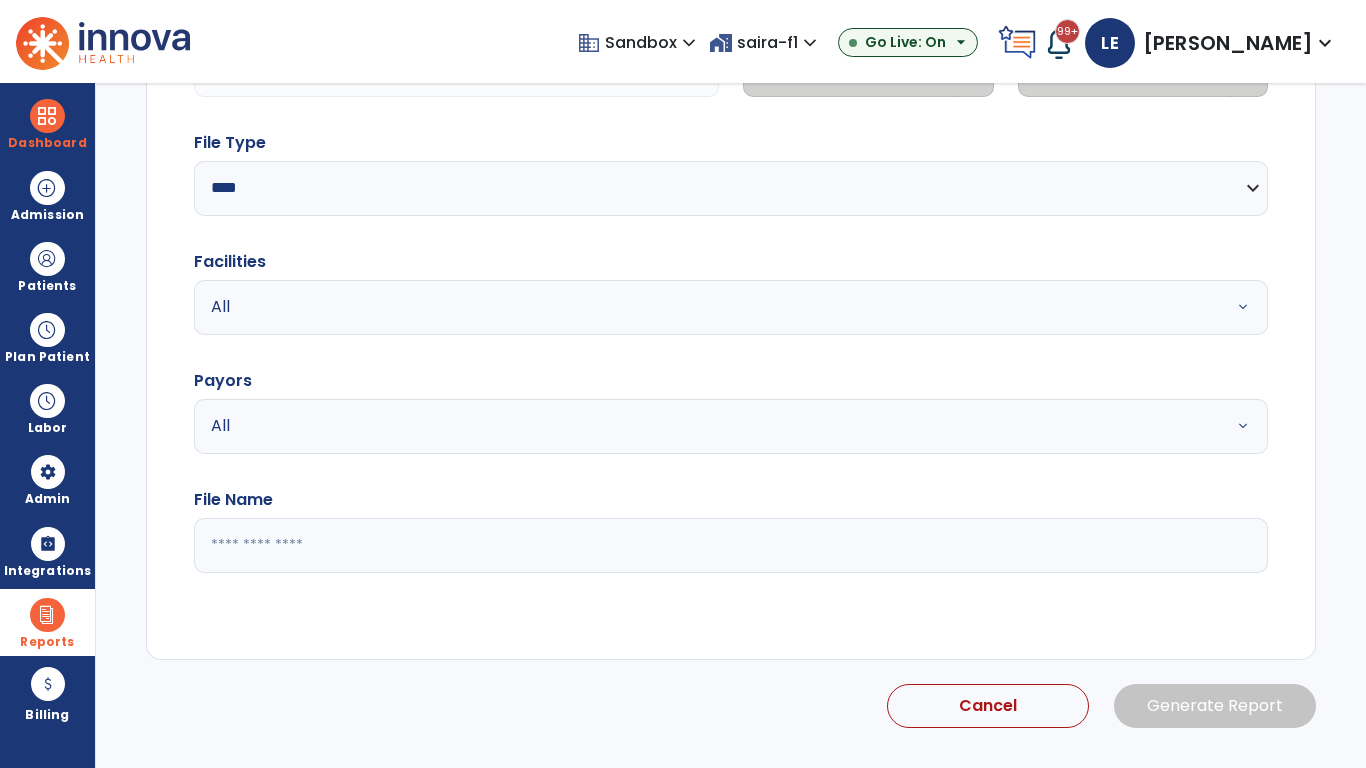 type on "**********" 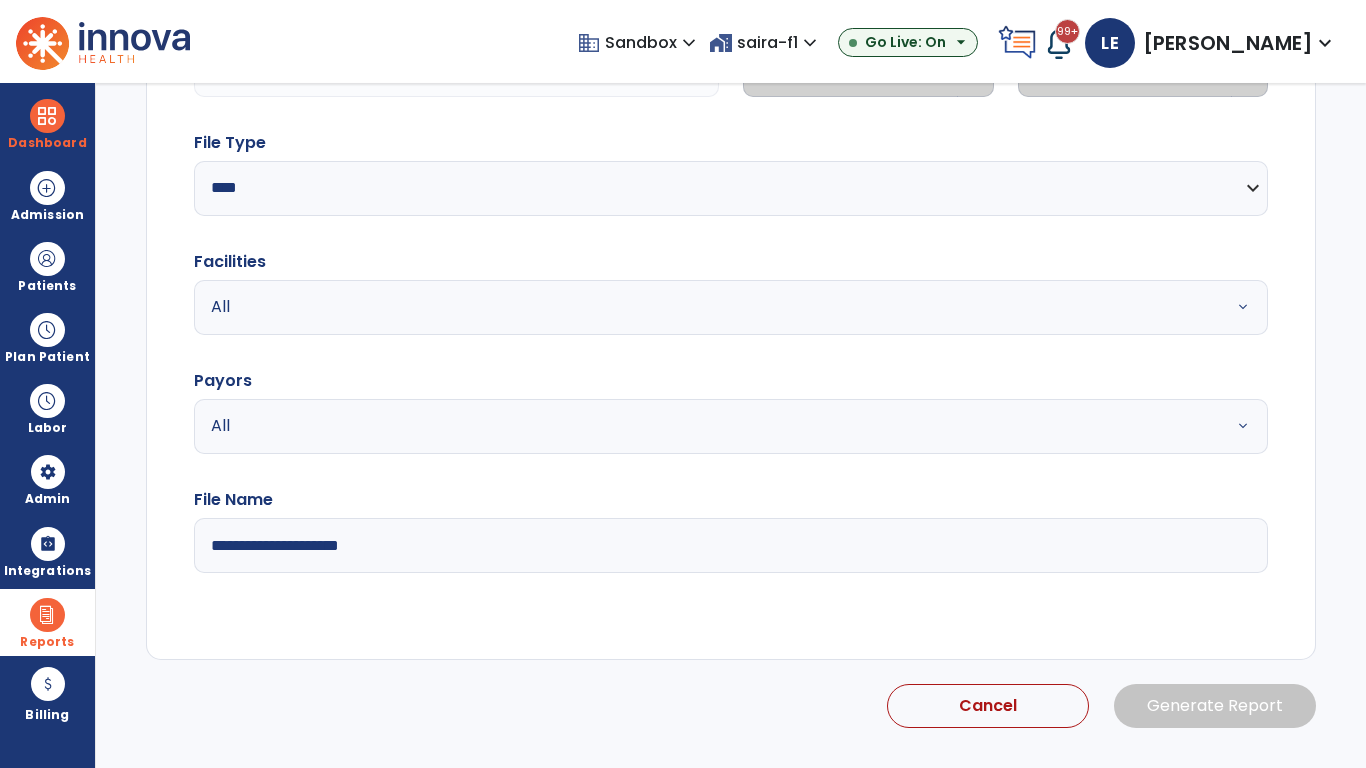 click 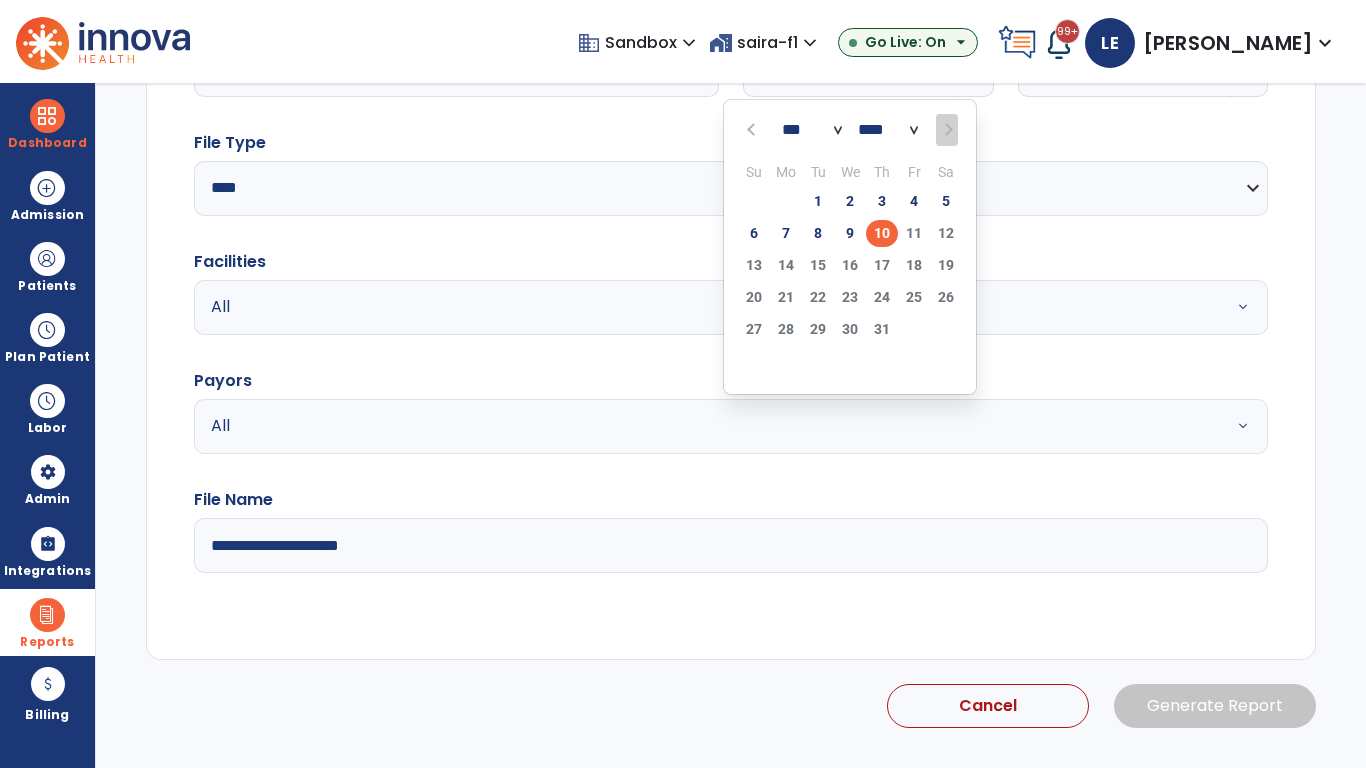 scroll, scrollTop: 192, scrollLeft: 0, axis: vertical 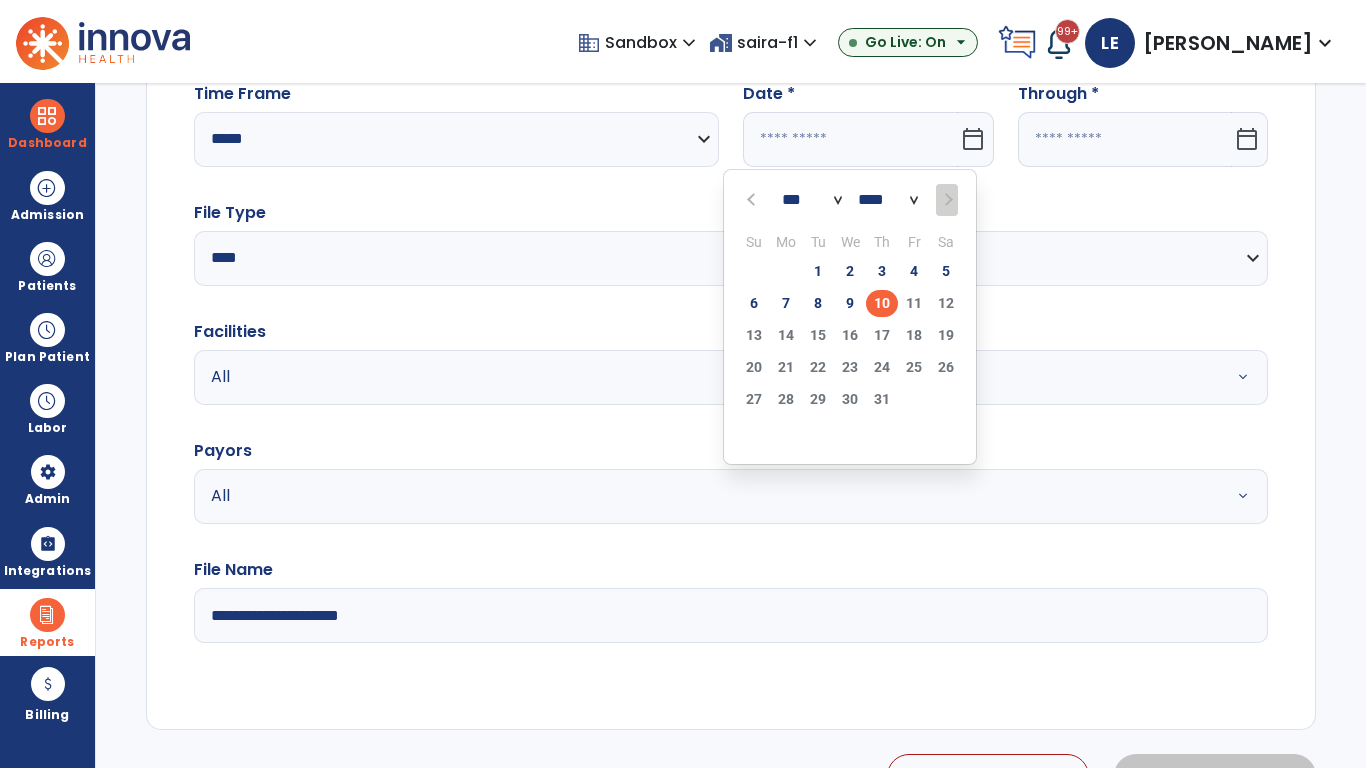 select on "****" 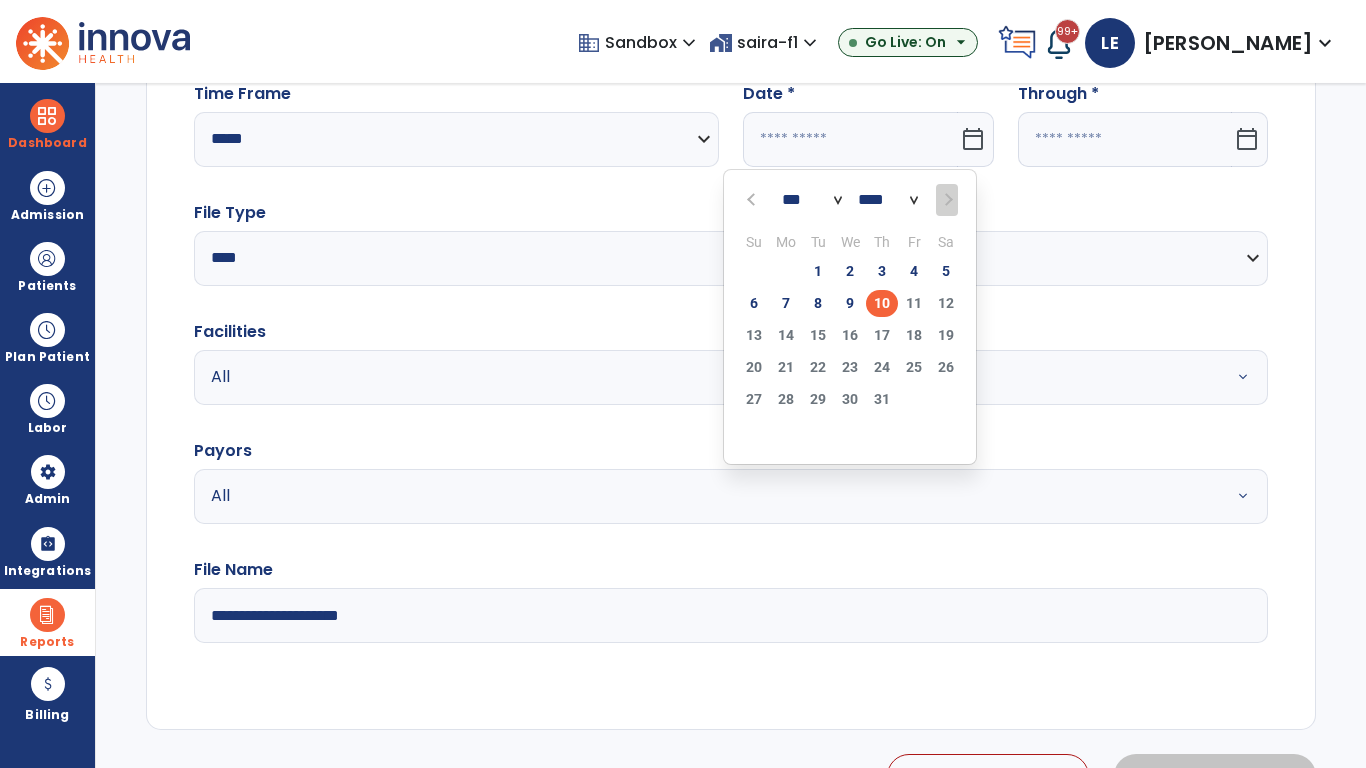 select on "**" 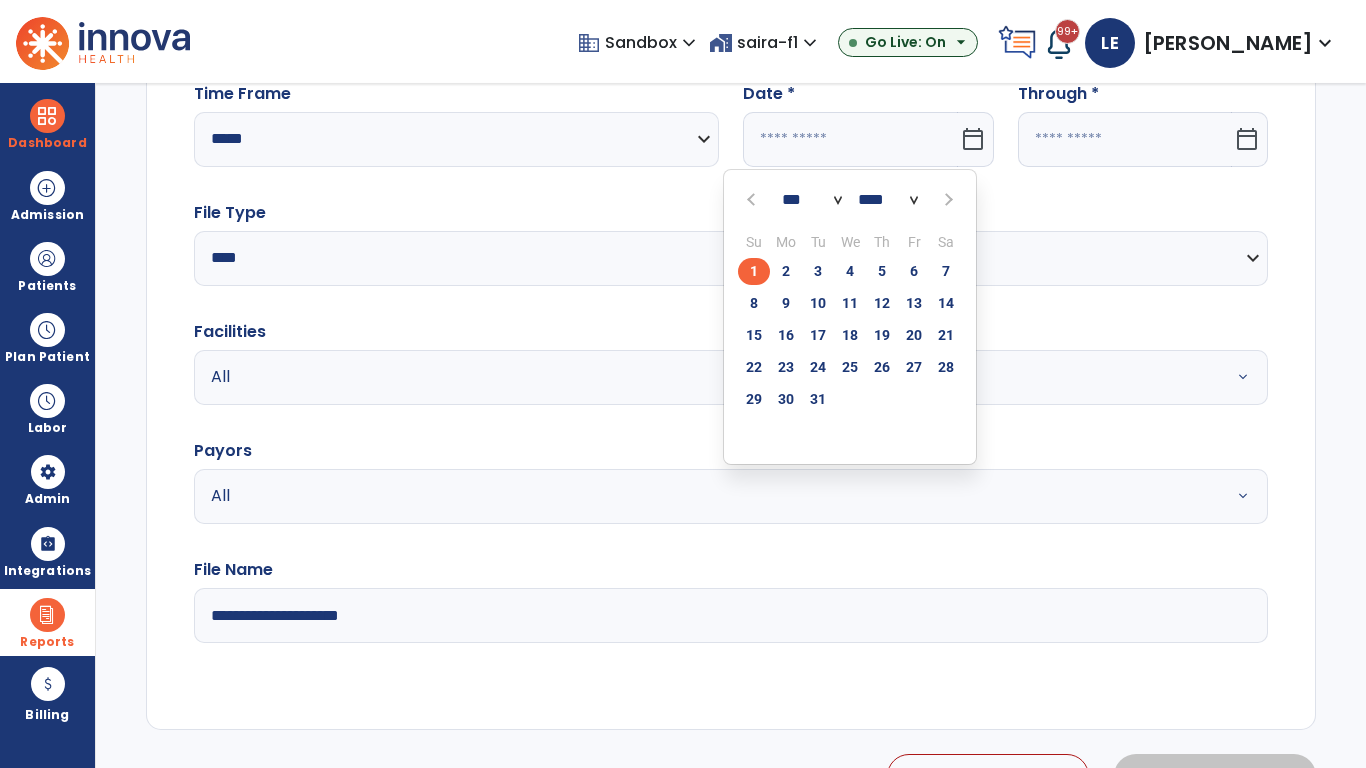 click on "1" 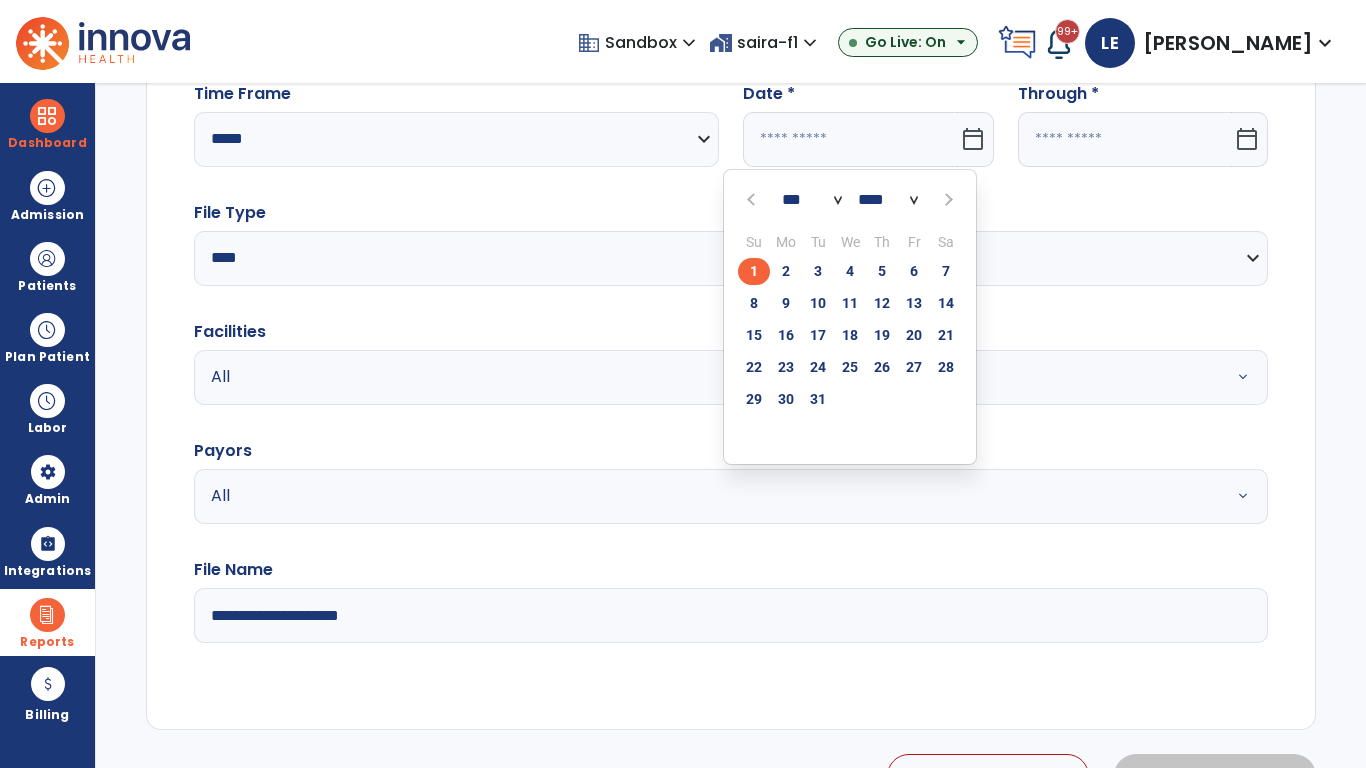 type on "*********" 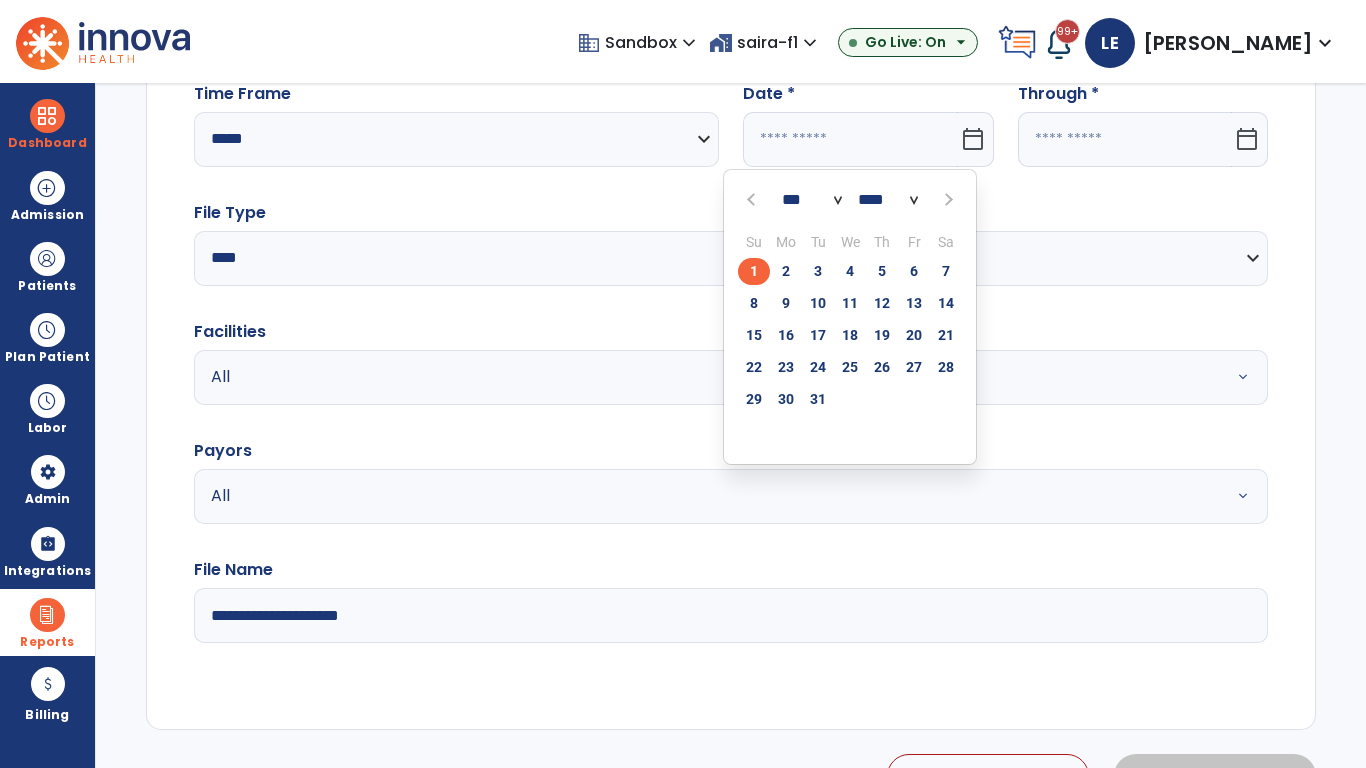 type on "**********" 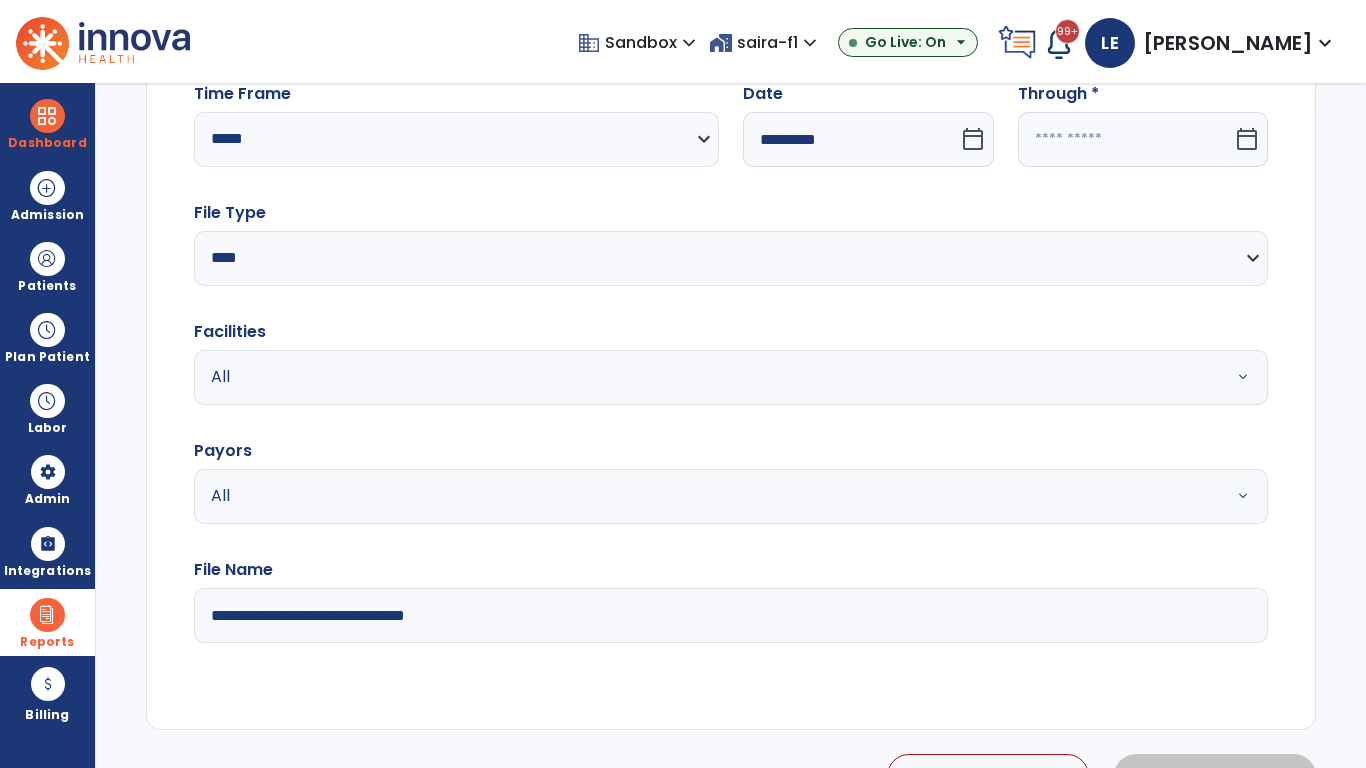 click 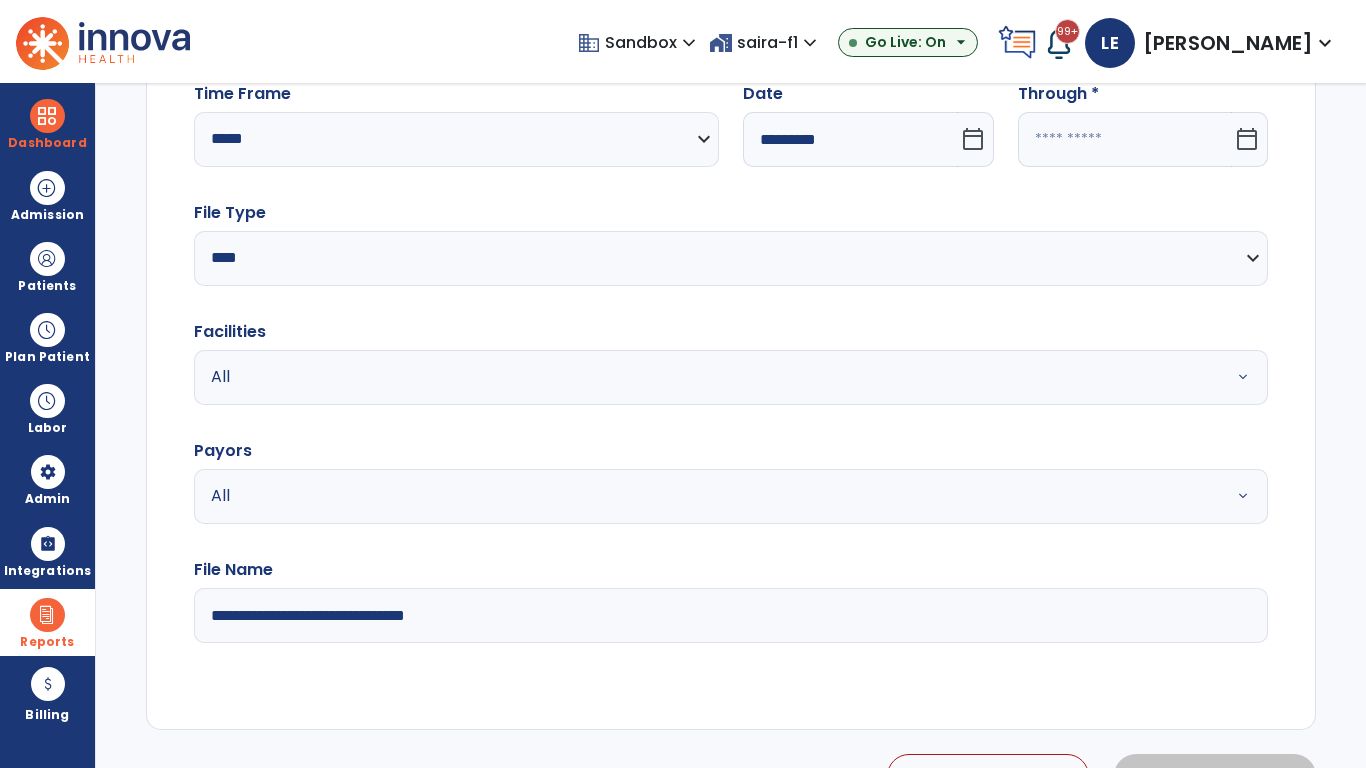 select on "*" 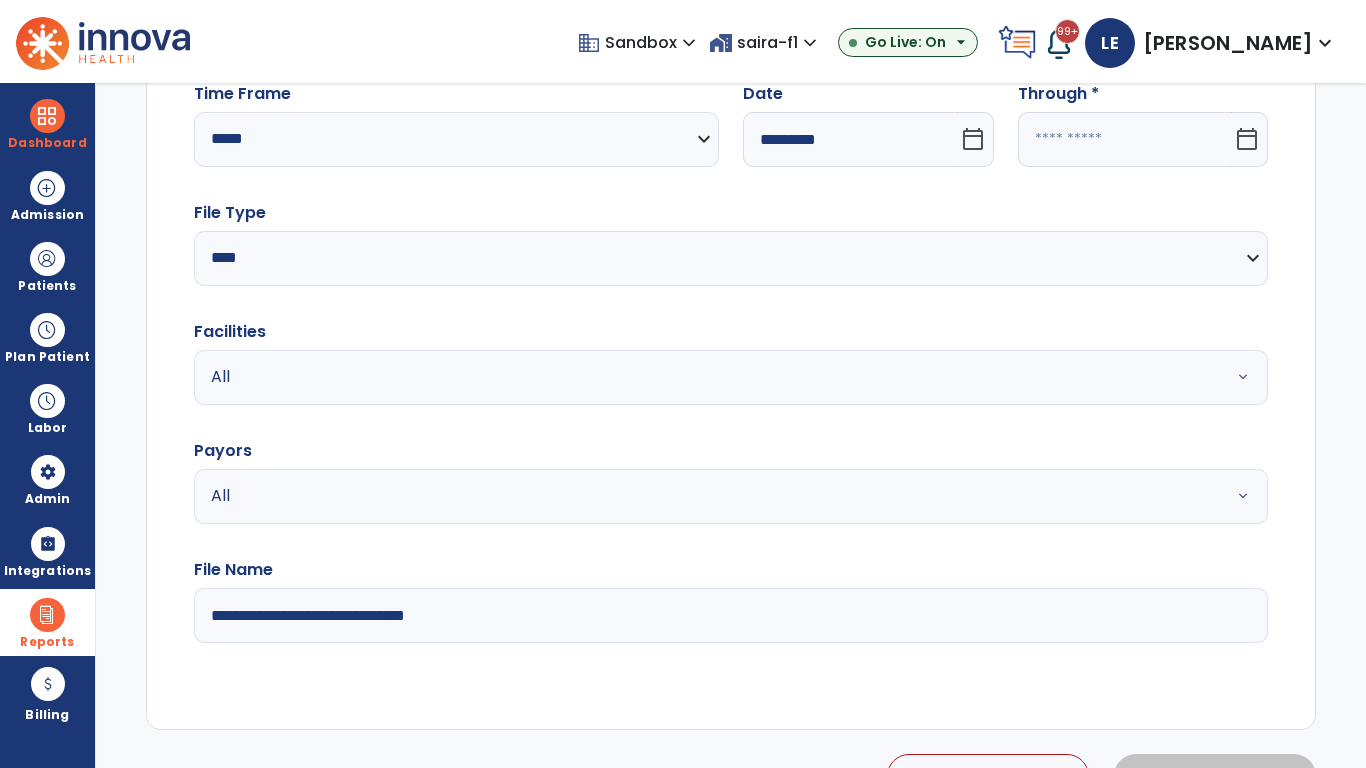 select on "****" 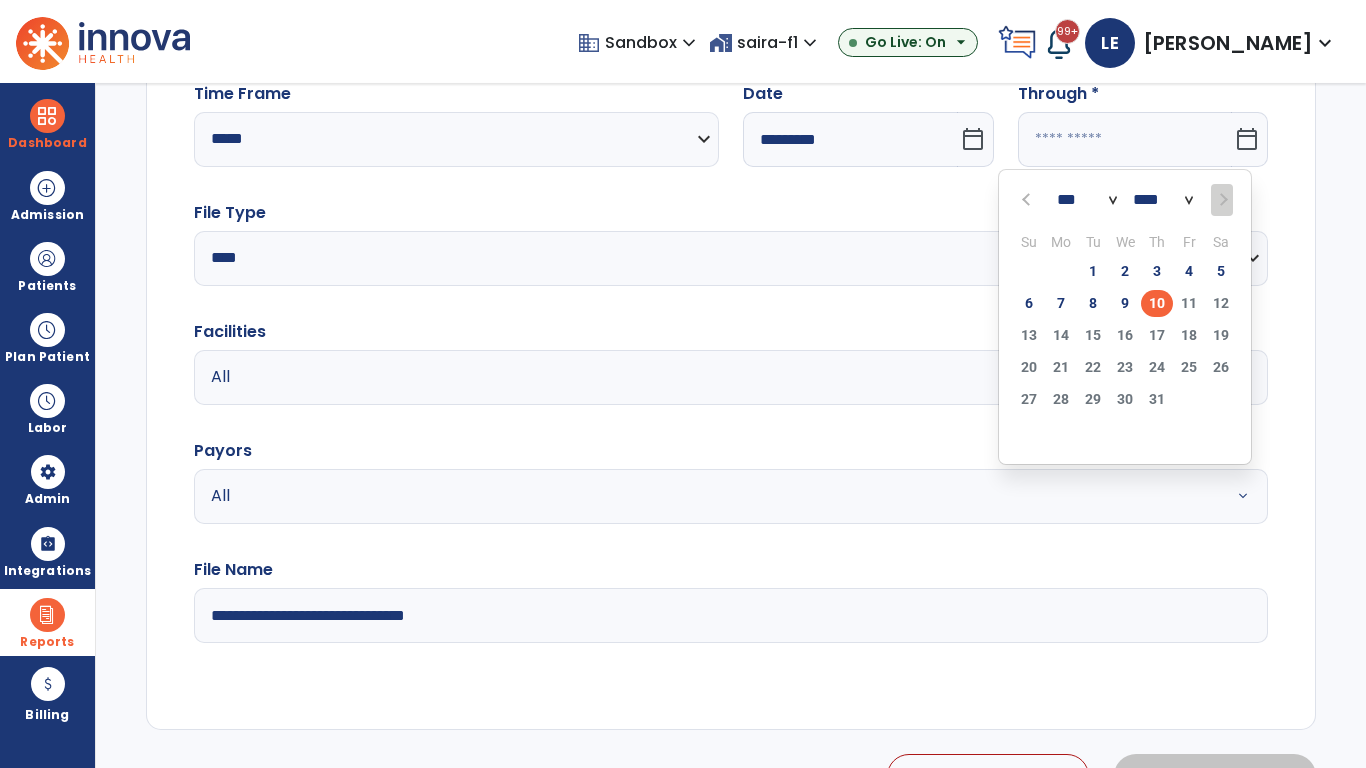 select on "*" 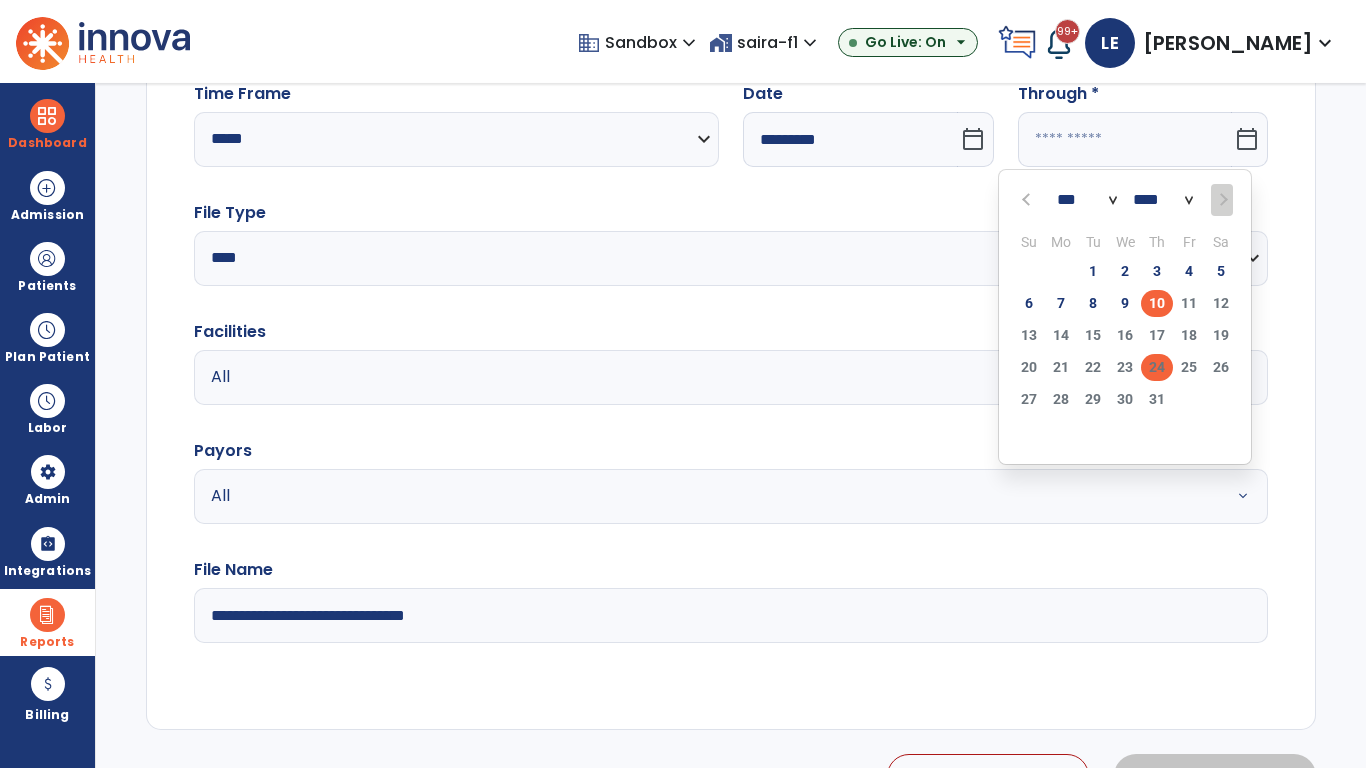click on "24" 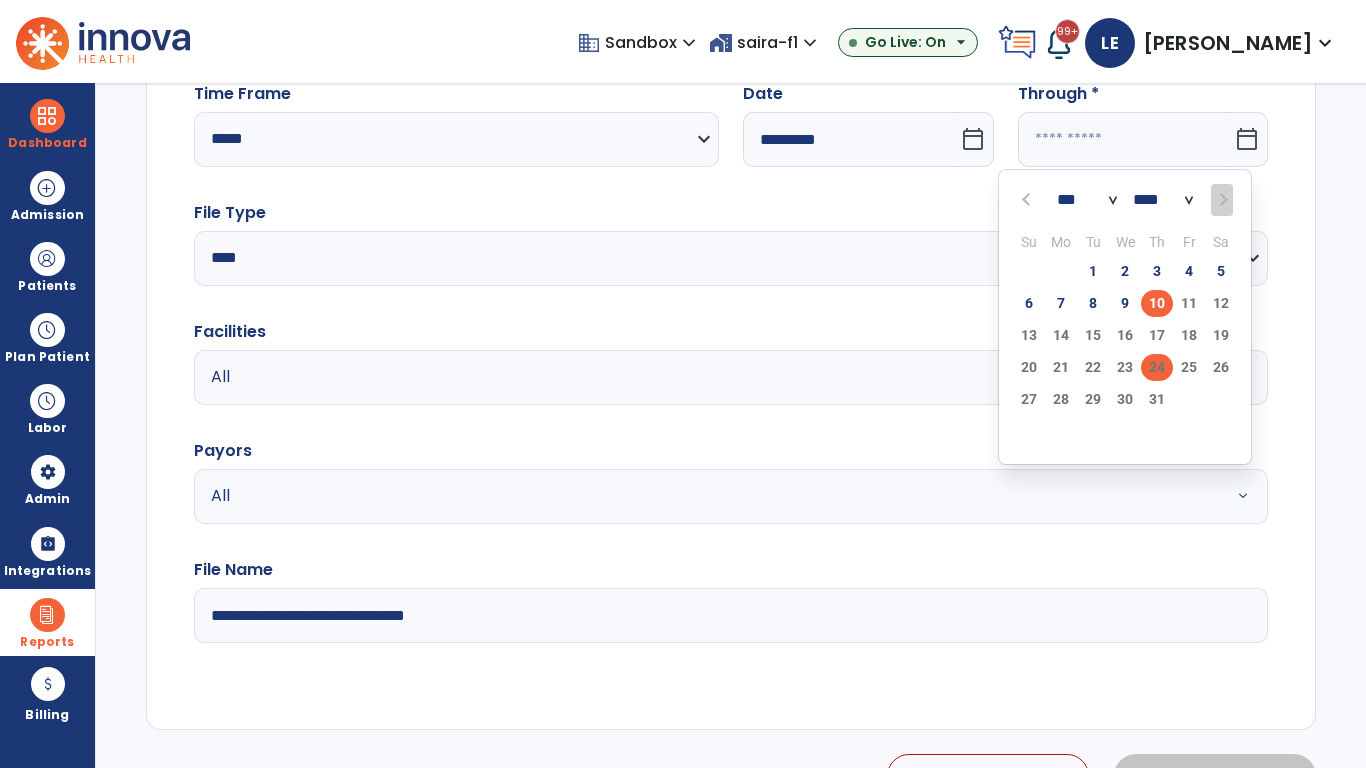 type on "*********" 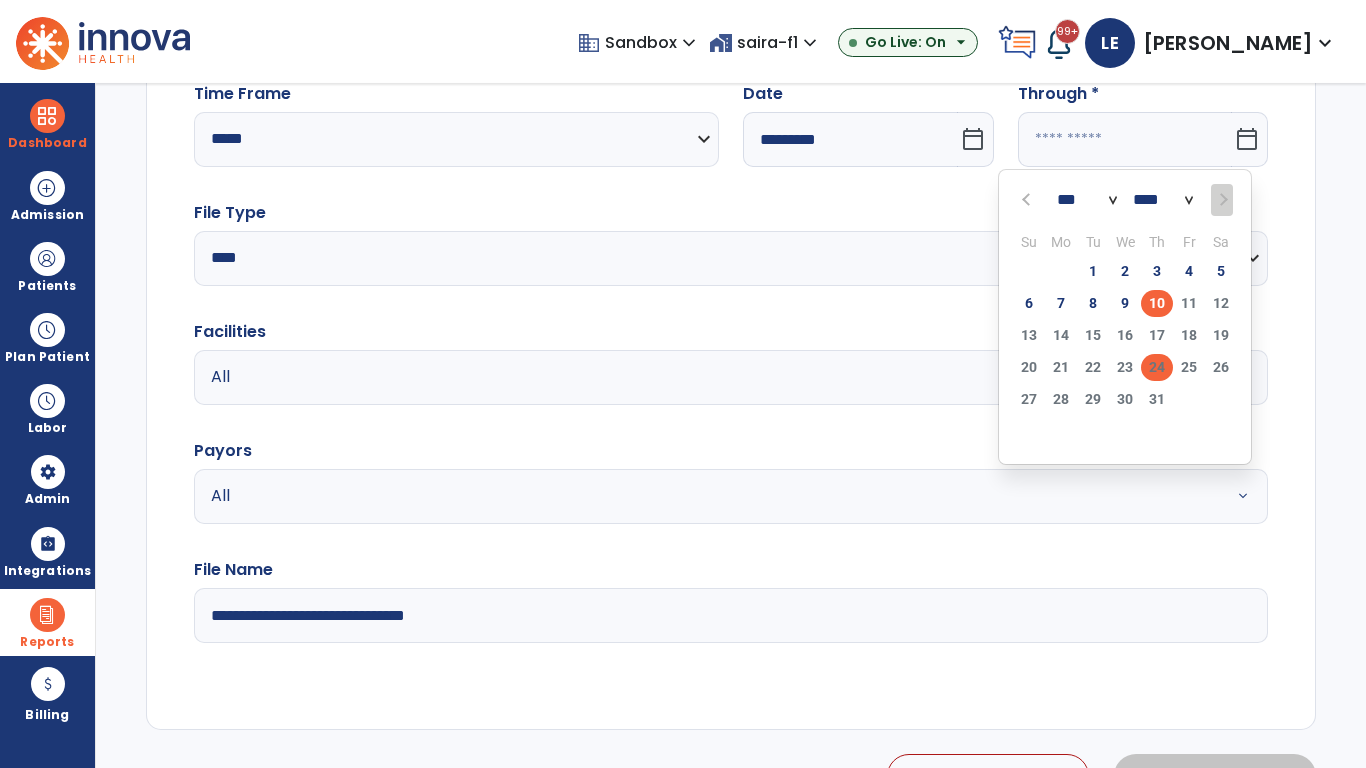 type on "**********" 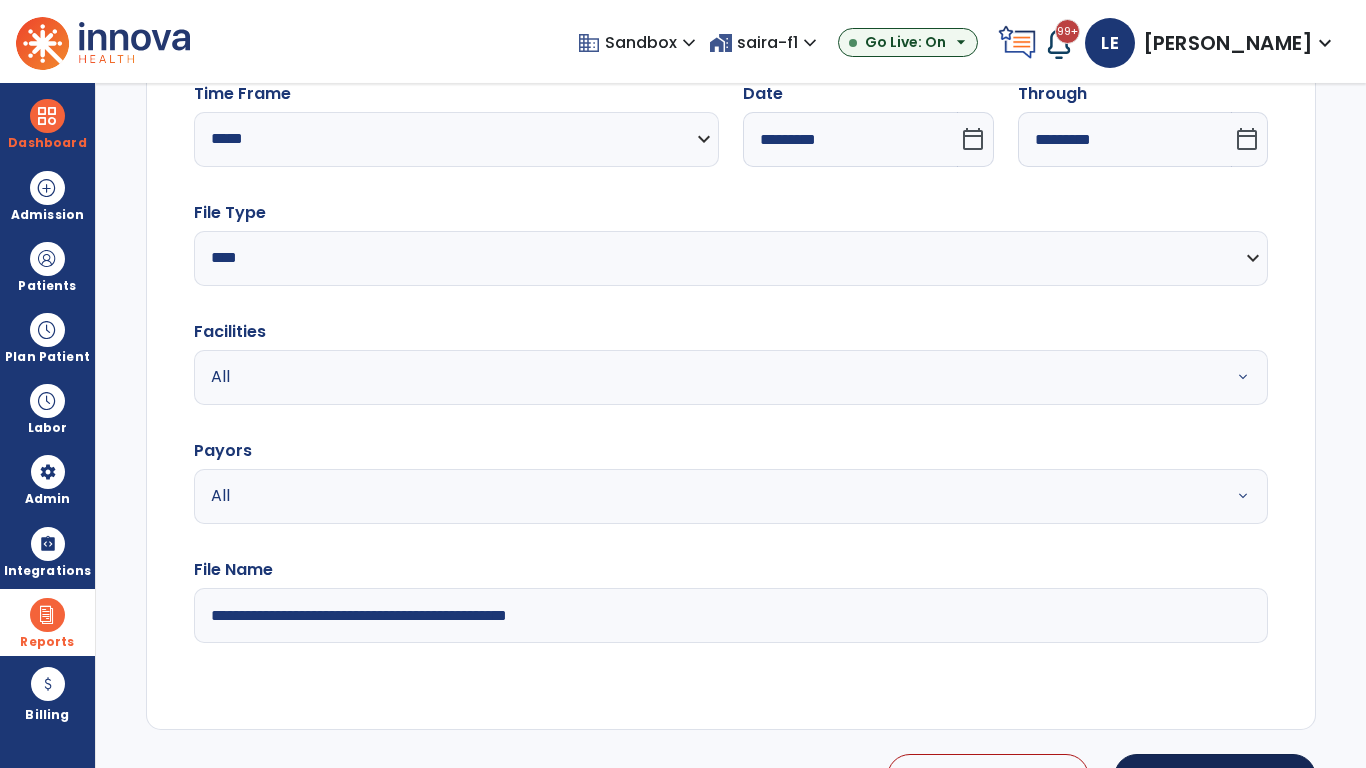 type on "**********" 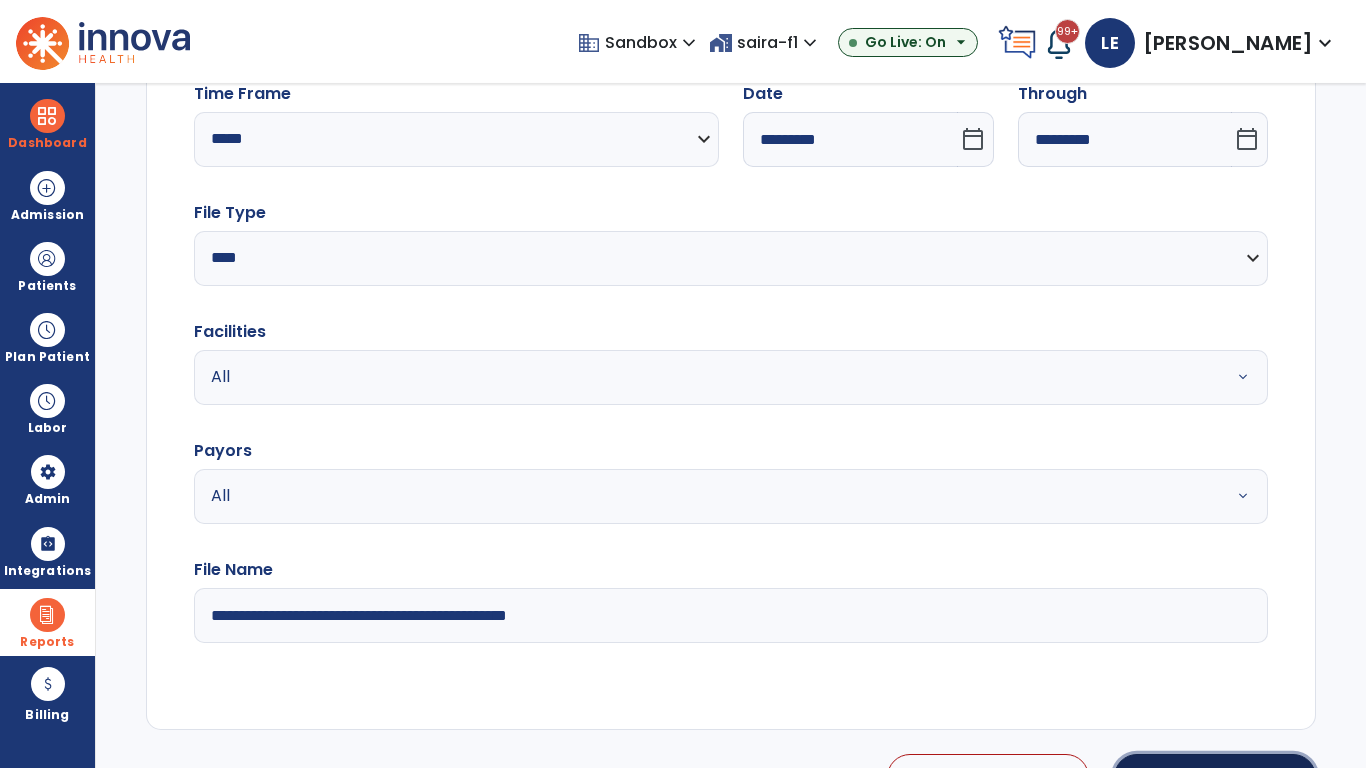 click on "Generate Report" 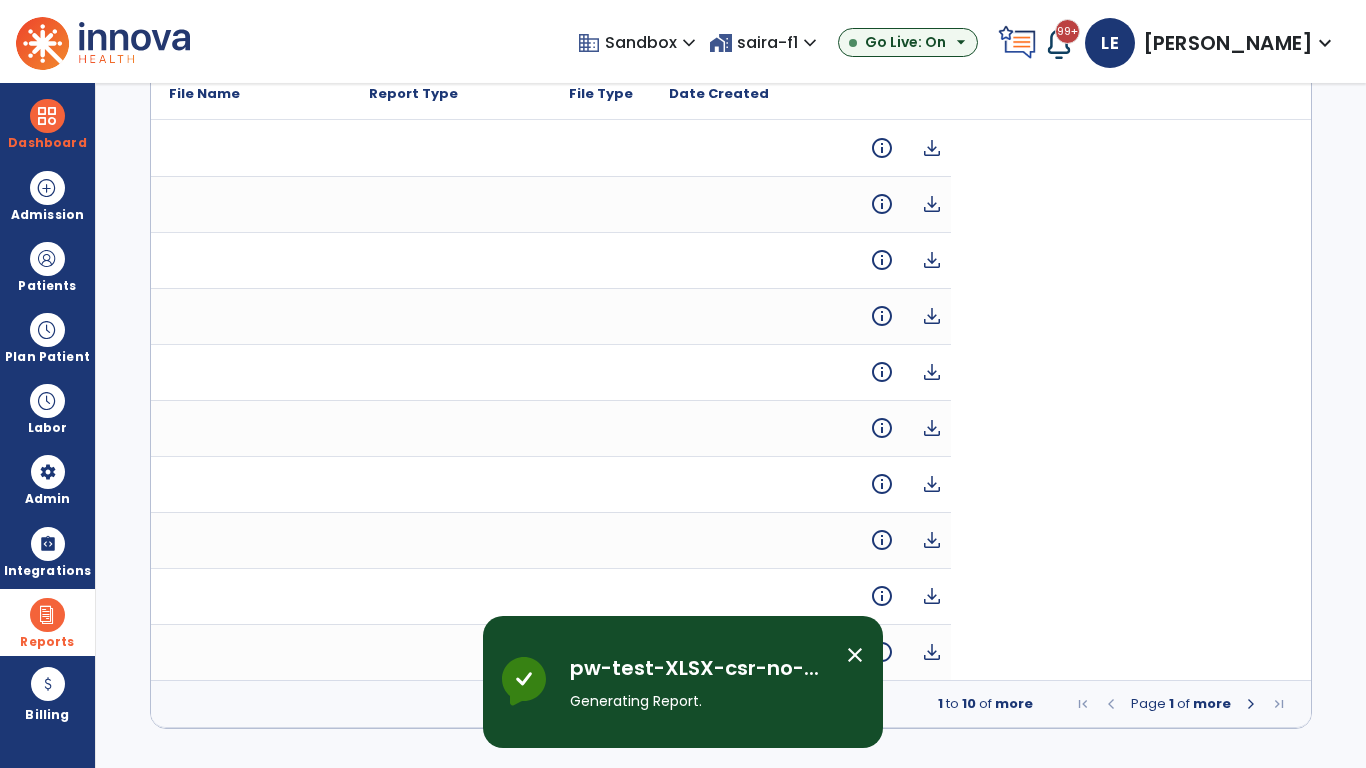 scroll, scrollTop: 0, scrollLeft: 0, axis: both 